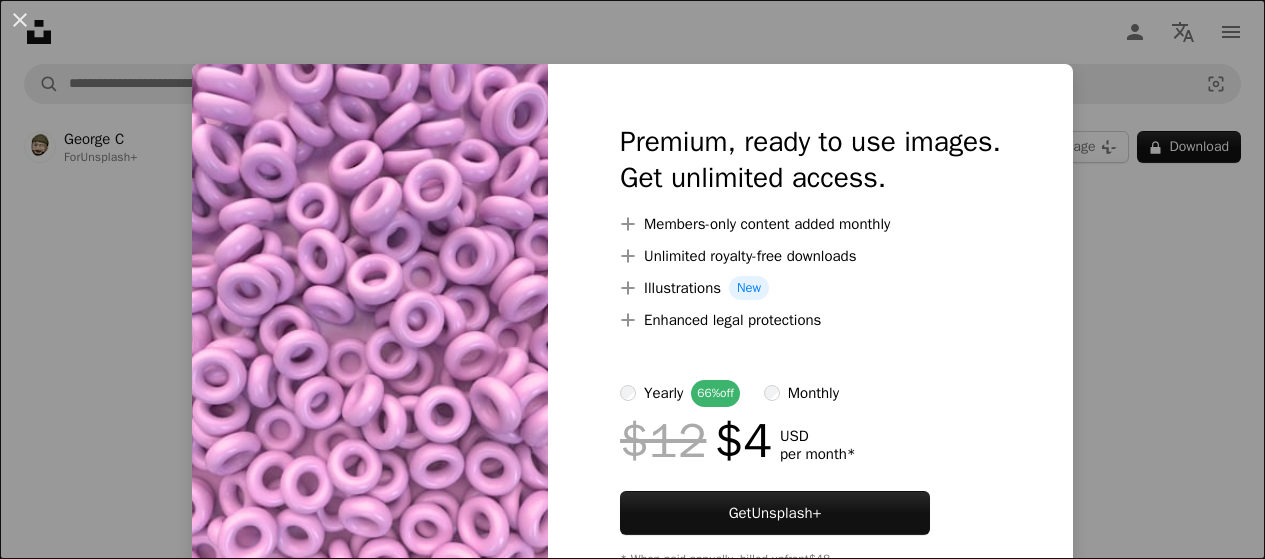 scroll, scrollTop: 200, scrollLeft: 0, axis: vertical 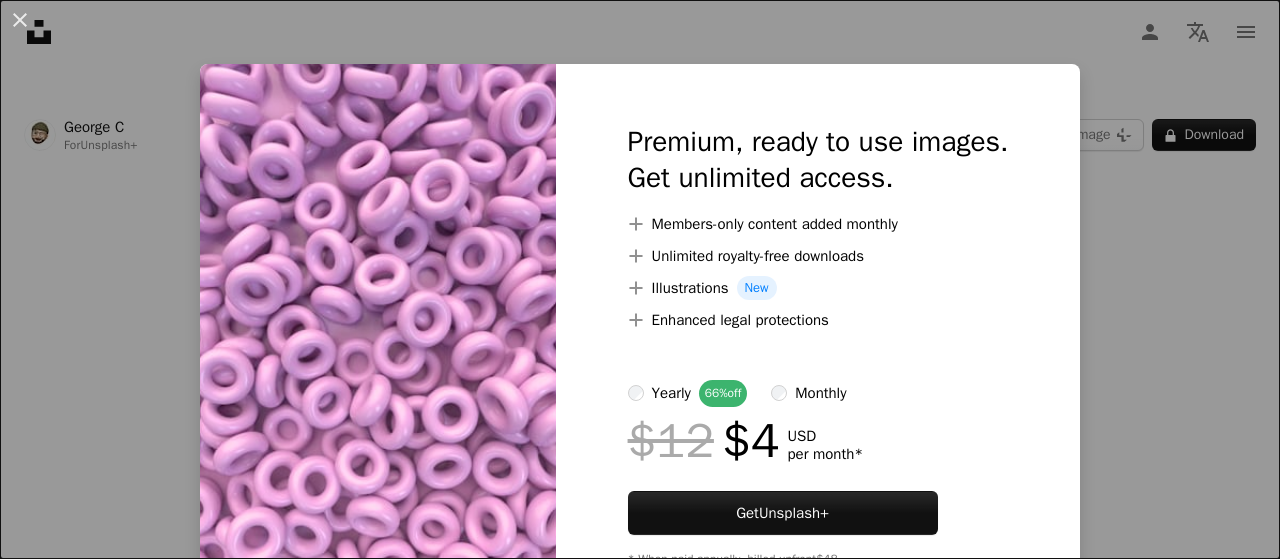 click on "An X shape Premium, ready to use images. Get unlimited access. A plus sign Members-only content added monthly A plus sign Unlimited royalty-free downloads A plus sign Illustrations  New A plus sign Enhanced legal protections yearly 66%  off monthly $12   $4 USD per month * Get  Unsplash+ * When paid annually, billed upfront  $48 Taxes where applicable. Renews automatically. Cancel anytime." at bounding box center (640, 279) 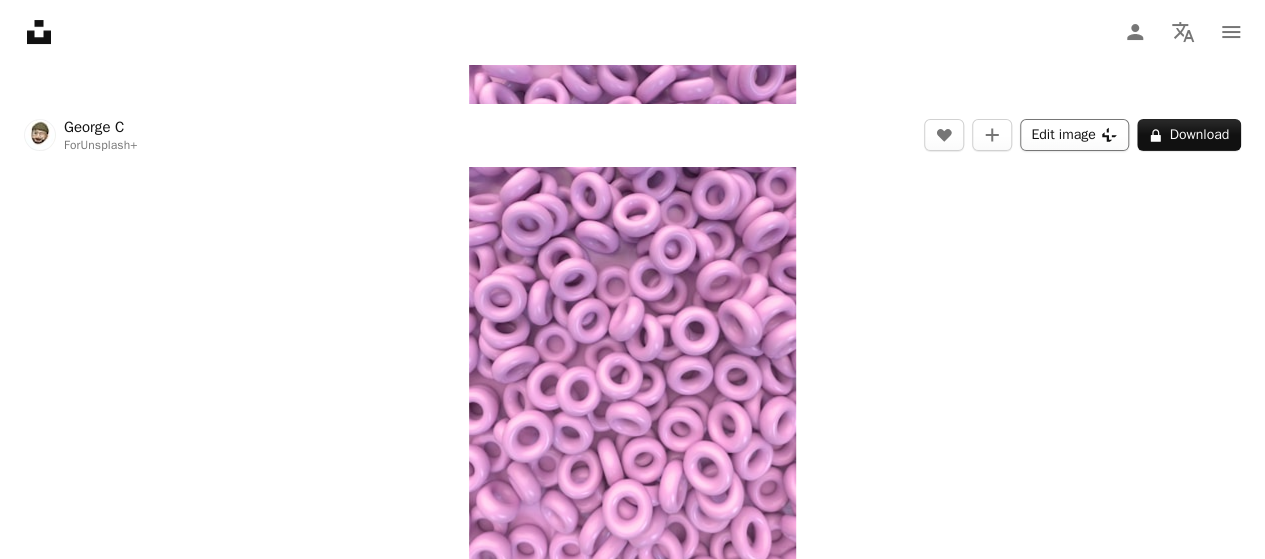 click on "Edit image   Plus sign for Unsplash+" at bounding box center (1074, 135) 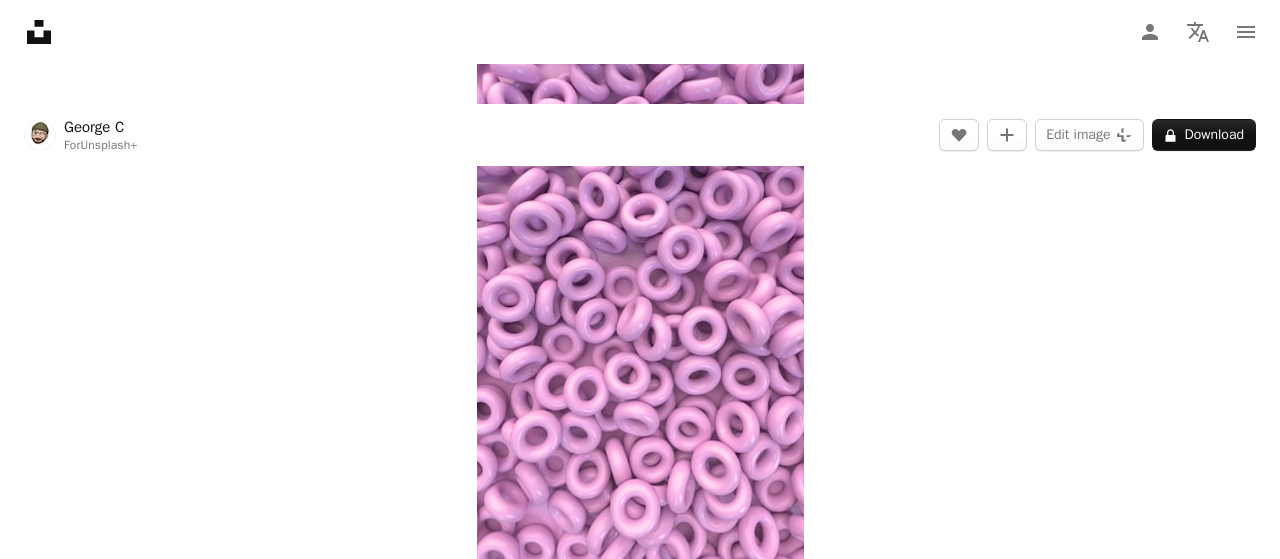 click on "An X shape Premium, ready to use images. Get unlimited access. A plus sign Members-only content added monthly A plus sign Unlimited royalty-free downloads A plus sign Illustrations  New A plus sign Enhanced legal protections yearly 66%  off monthly $12   $4 USD per month * Get  Unsplash+ * When paid annually, billed upfront  $48 Taxes where applicable. Renews automatically. Cancel anytime." at bounding box center (640, 4818) 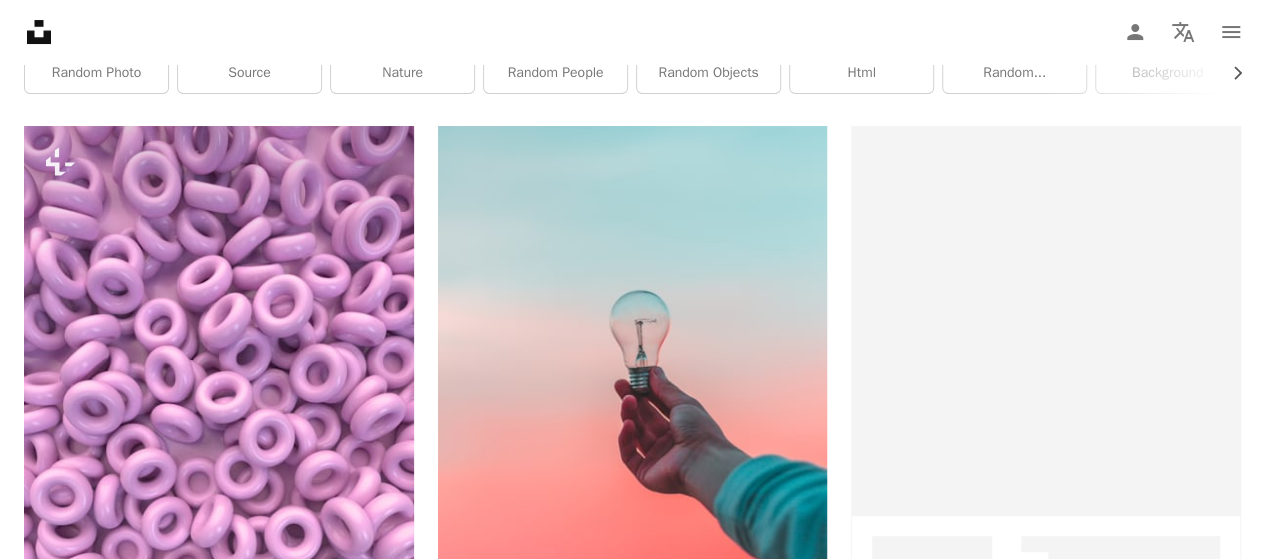 scroll, scrollTop: 0, scrollLeft: 0, axis: both 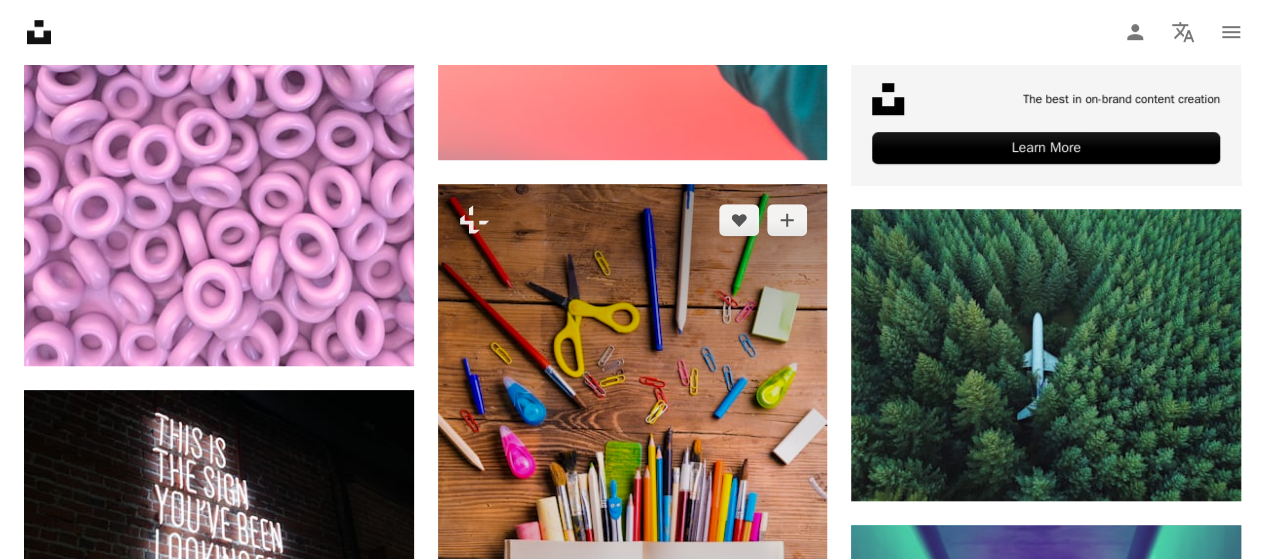click at bounding box center (633, 472) 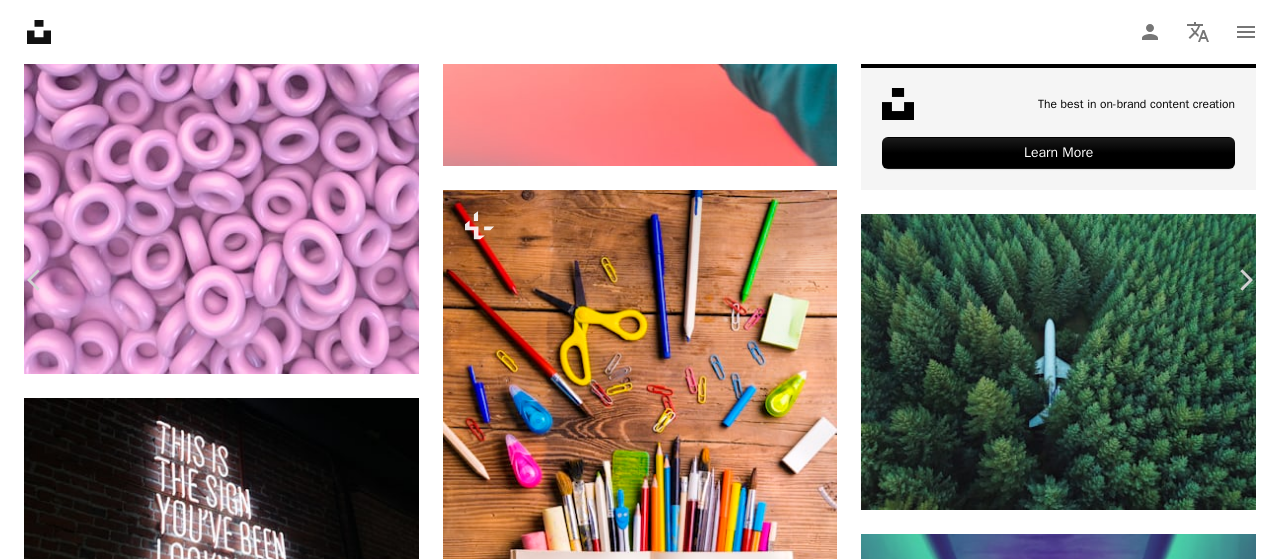 click 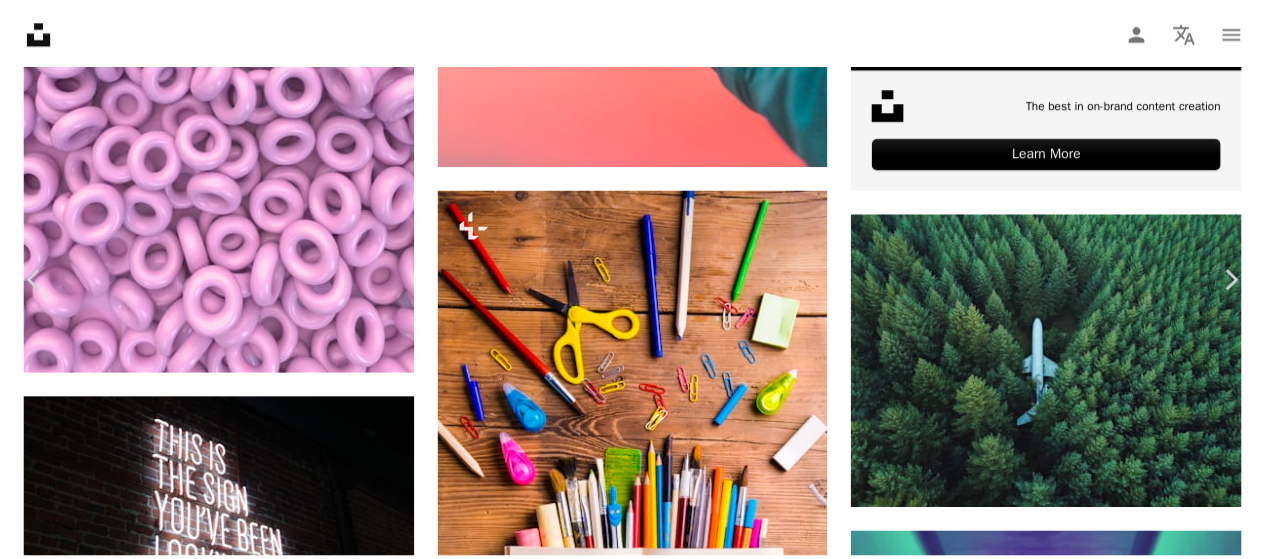 scroll, scrollTop: 40, scrollLeft: 0, axis: vertical 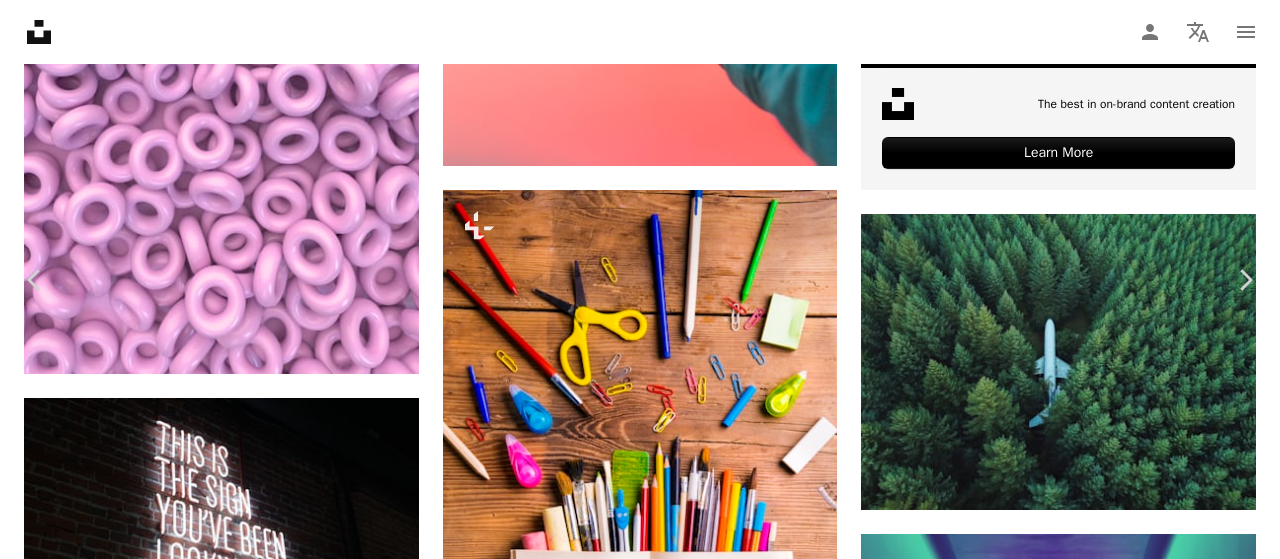 click on "An X shape" at bounding box center [20, 20] 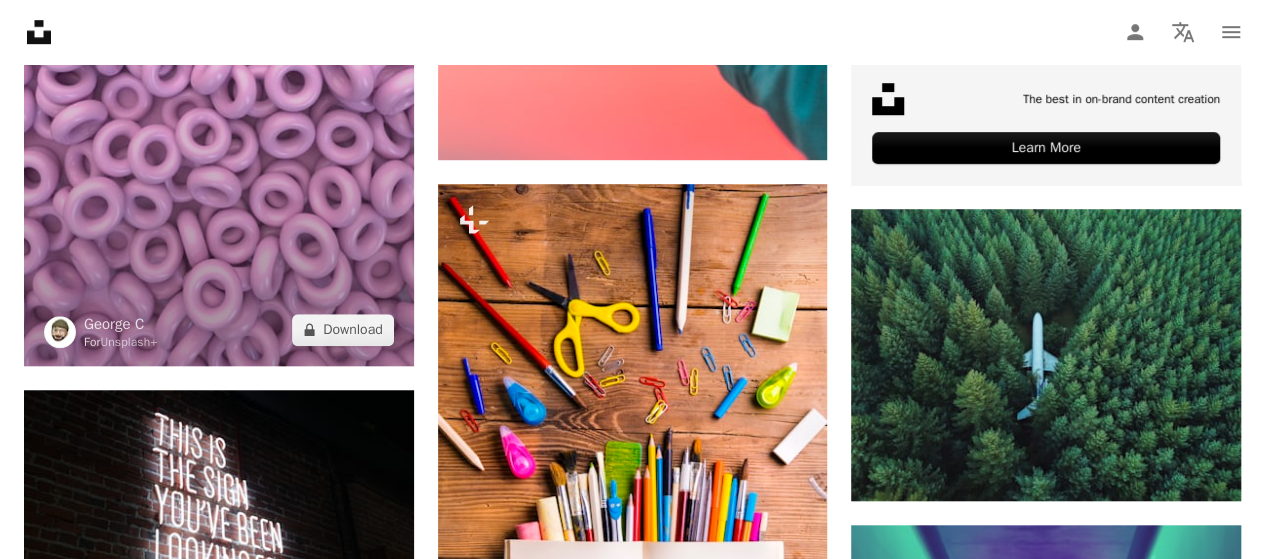 click at bounding box center [219, 19] 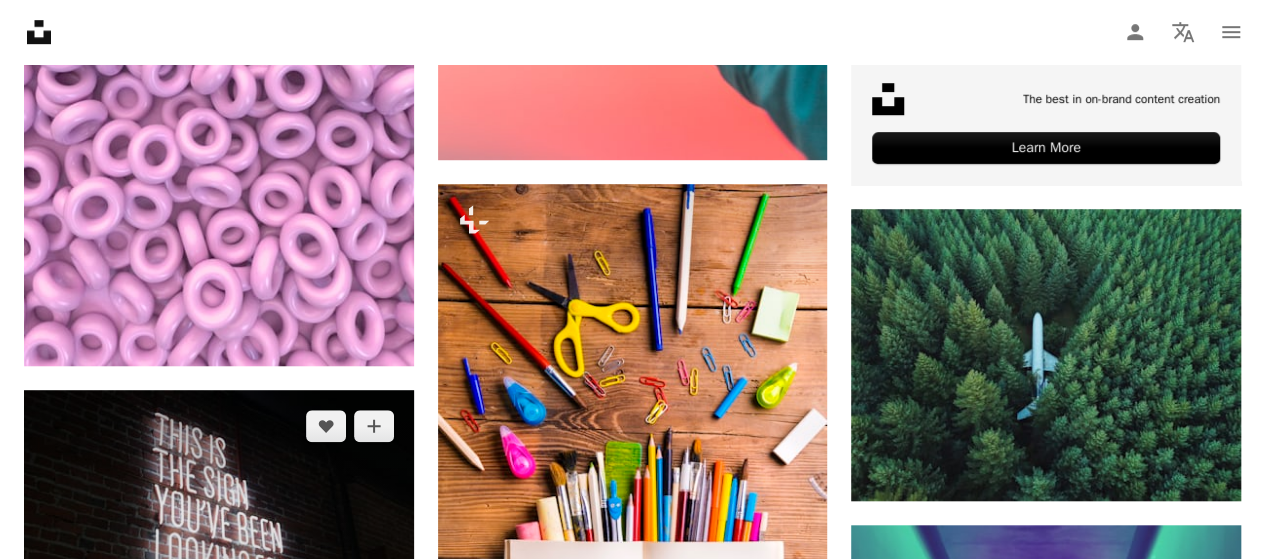 click at bounding box center [219, 520] 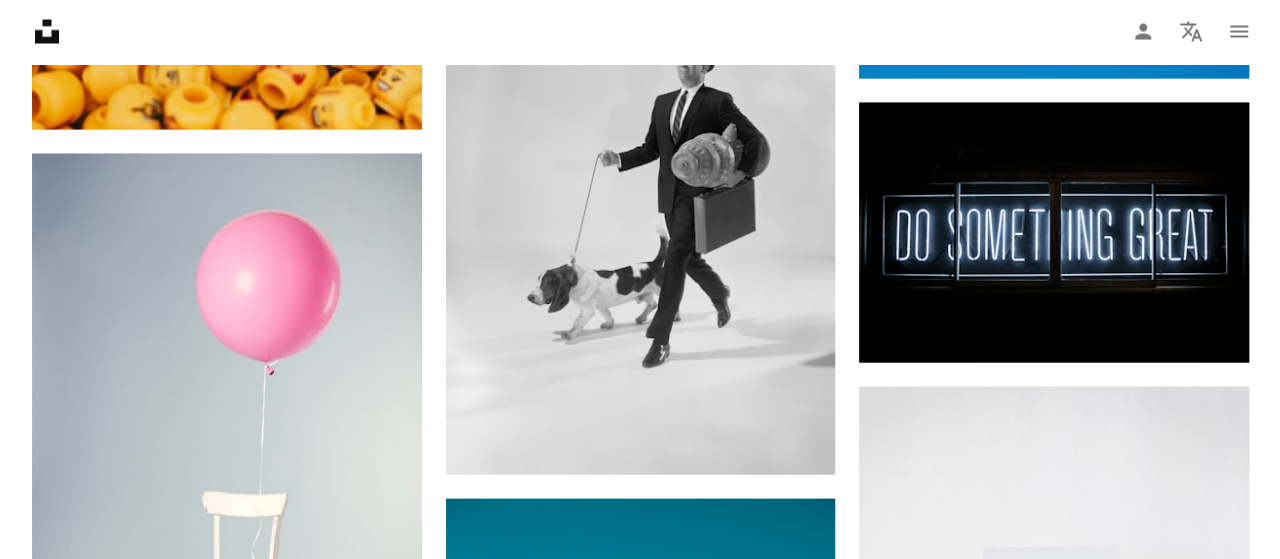 scroll, scrollTop: 1961, scrollLeft: 0, axis: vertical 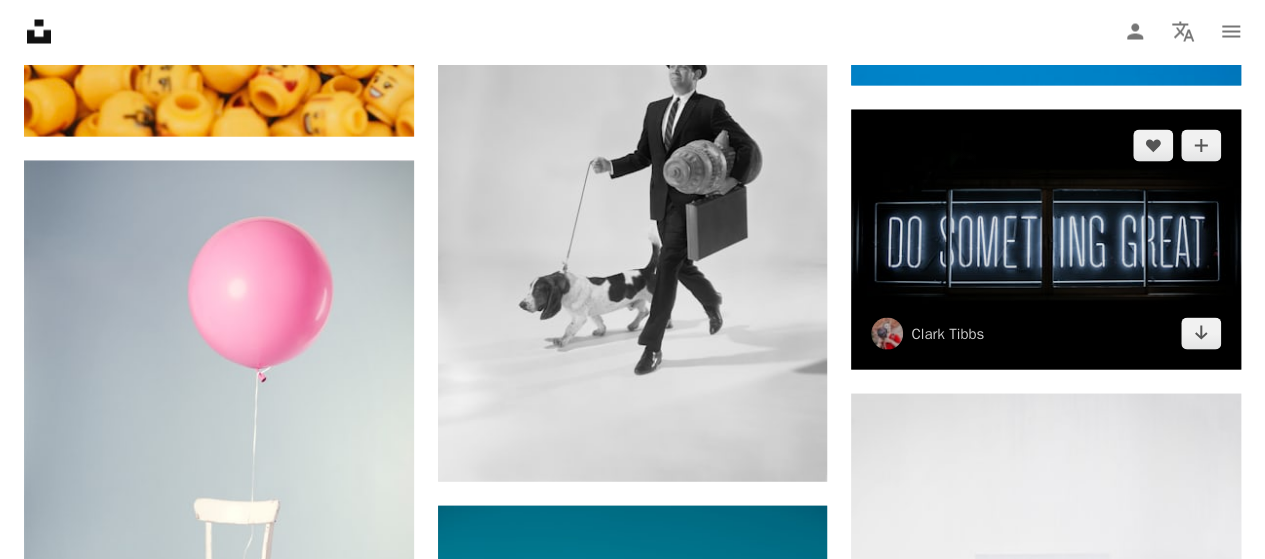 click at bounding box center (1046, 240) 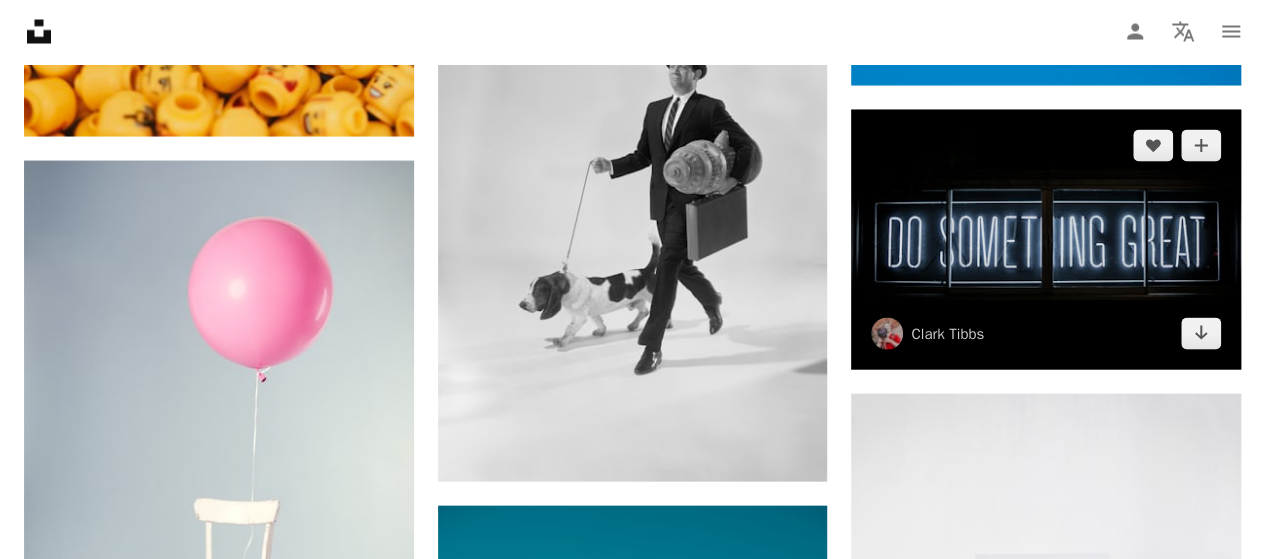 click at bounding box center (1046, 240) 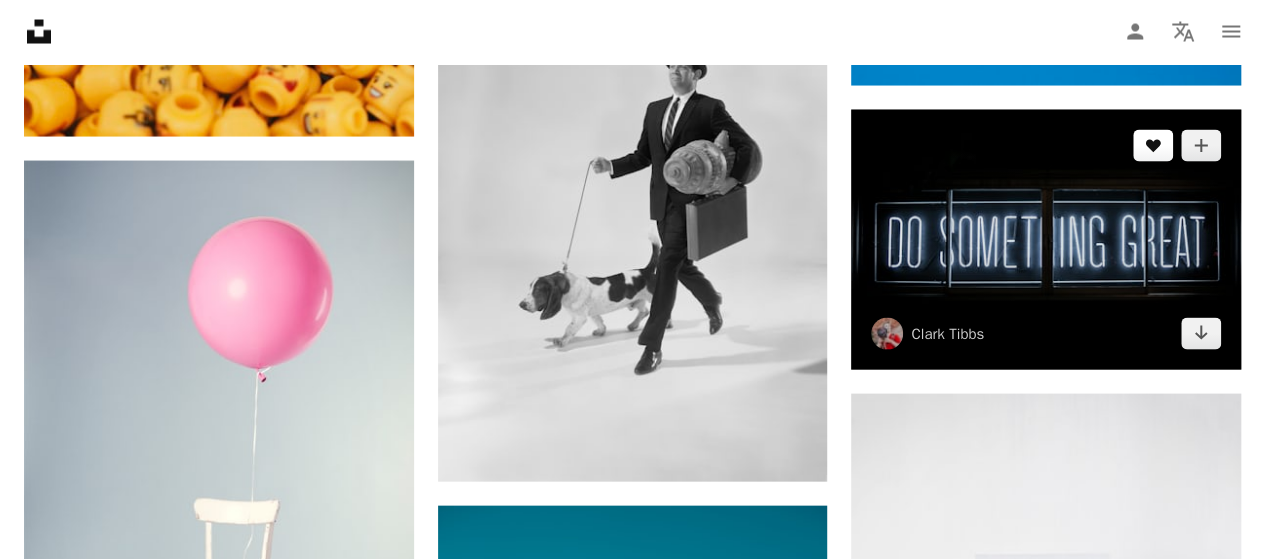 click on "A heart" at bounding box center (1153, 146) 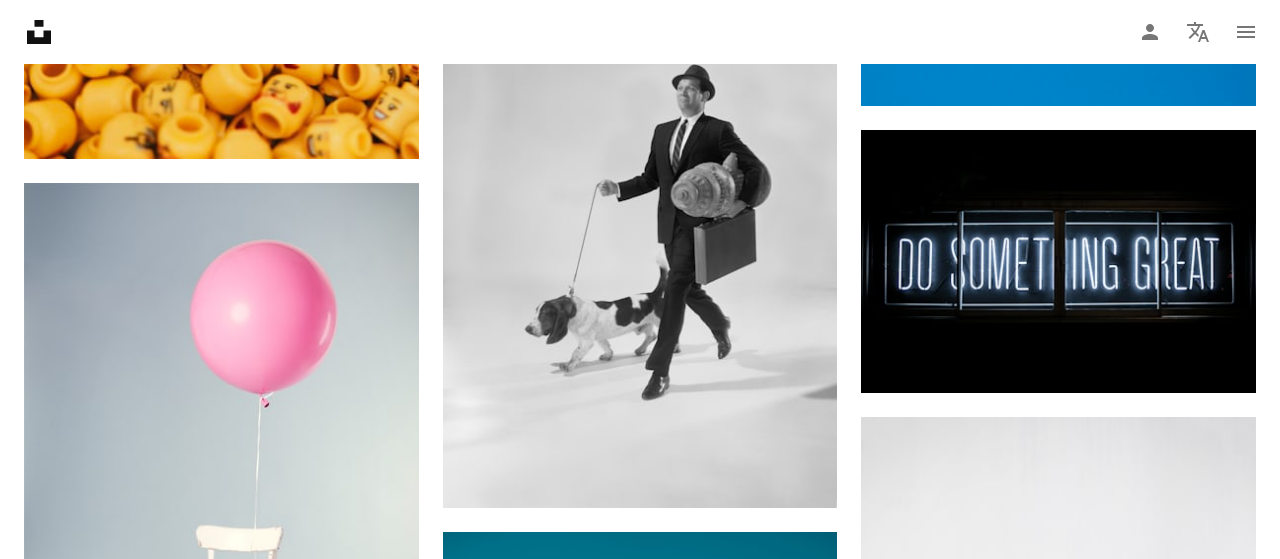click on "An X shape Join Unsplash Already have an account?  Login First name Last name Email Username  (only letters, numbers and underscores) Password  (min. 8 char) Join By joining, you agree to the  Terms  and  Privacy Policy ." at bounding box center [640, 2958] 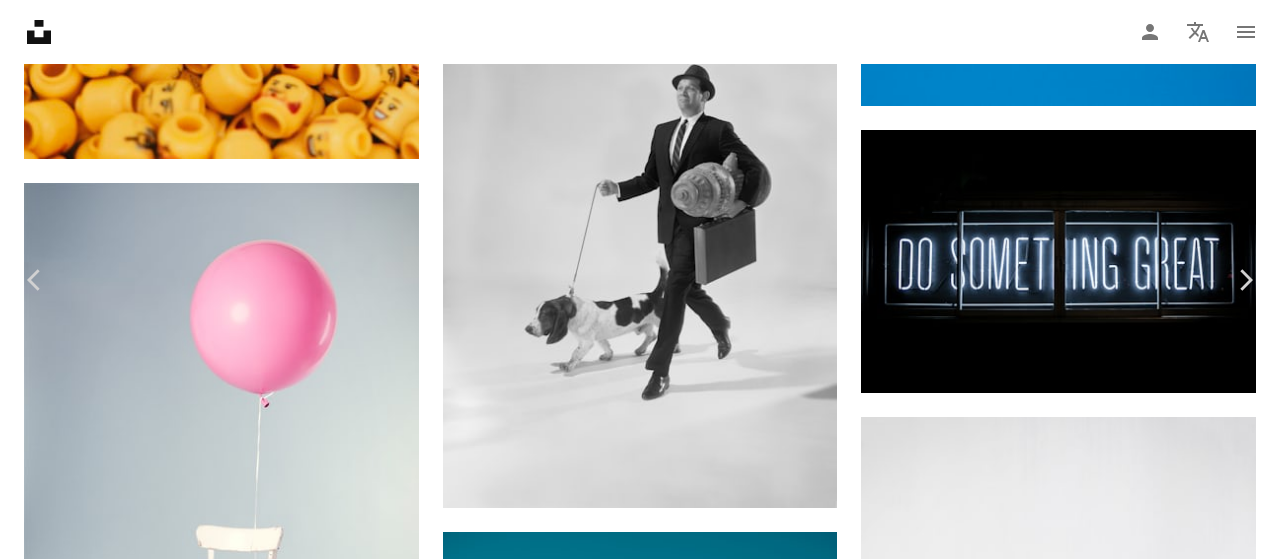 click on "Chevron down" 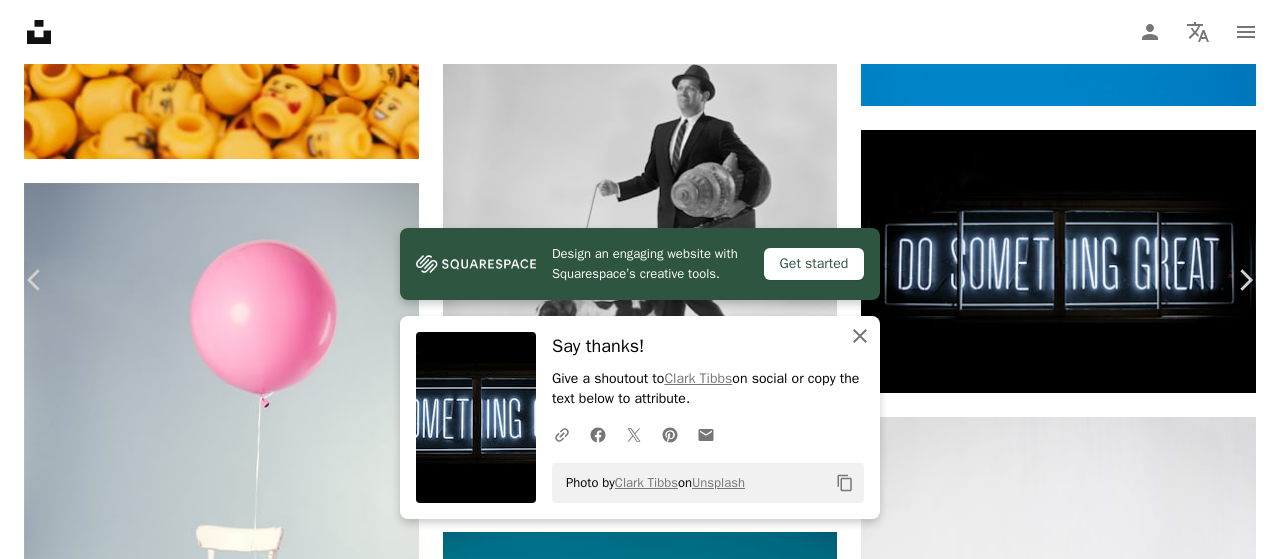 click on "An X shape" 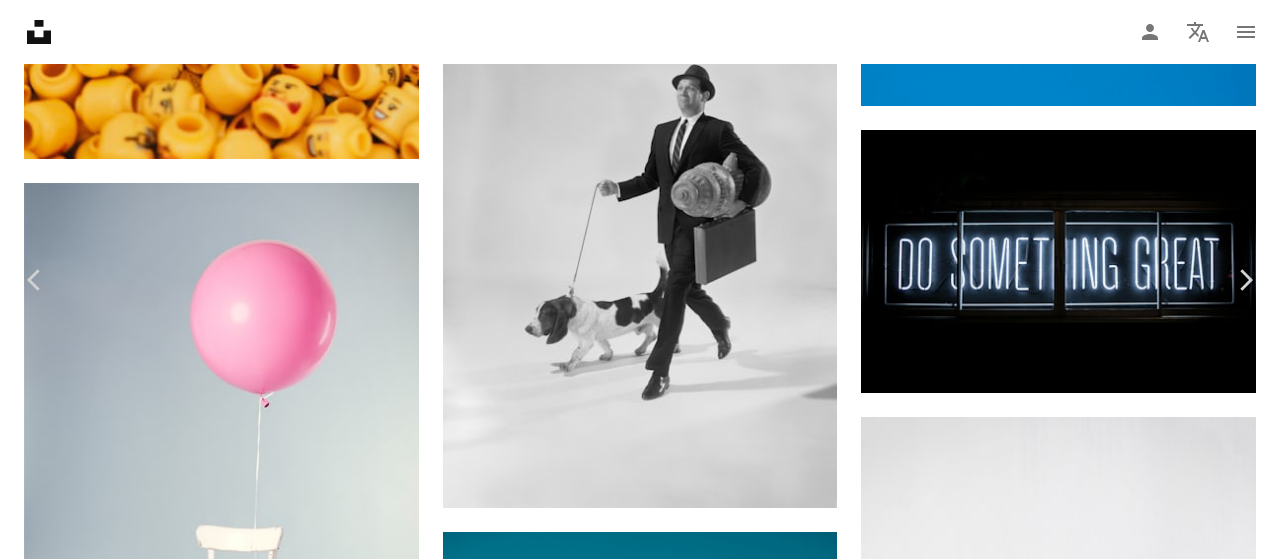 click at bounding box center (633, 3057) 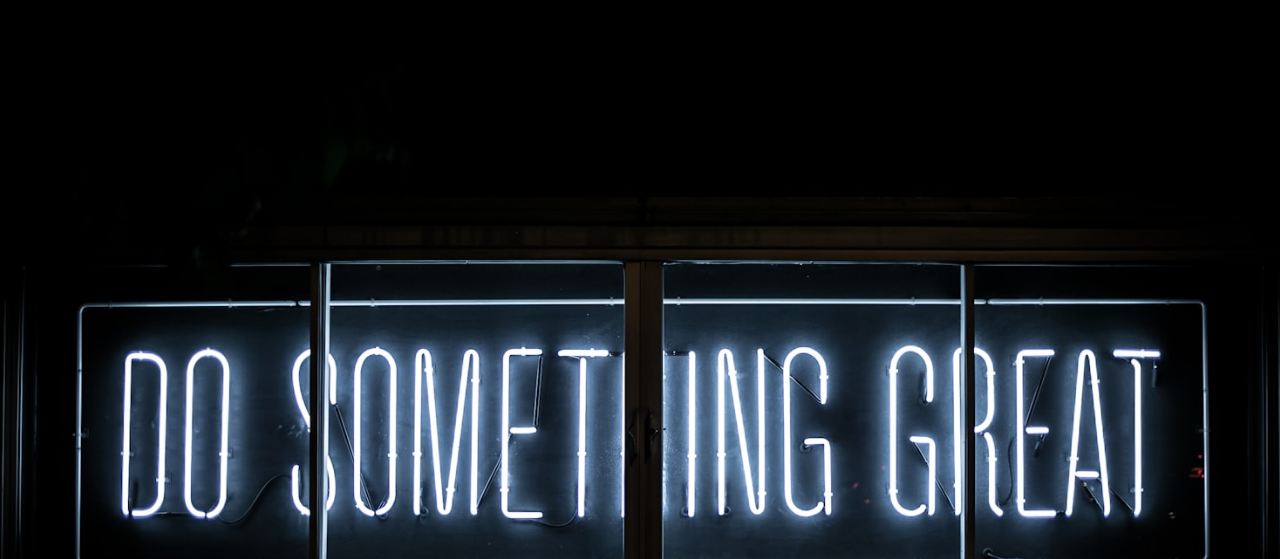 click at bounding box center [640, 426] 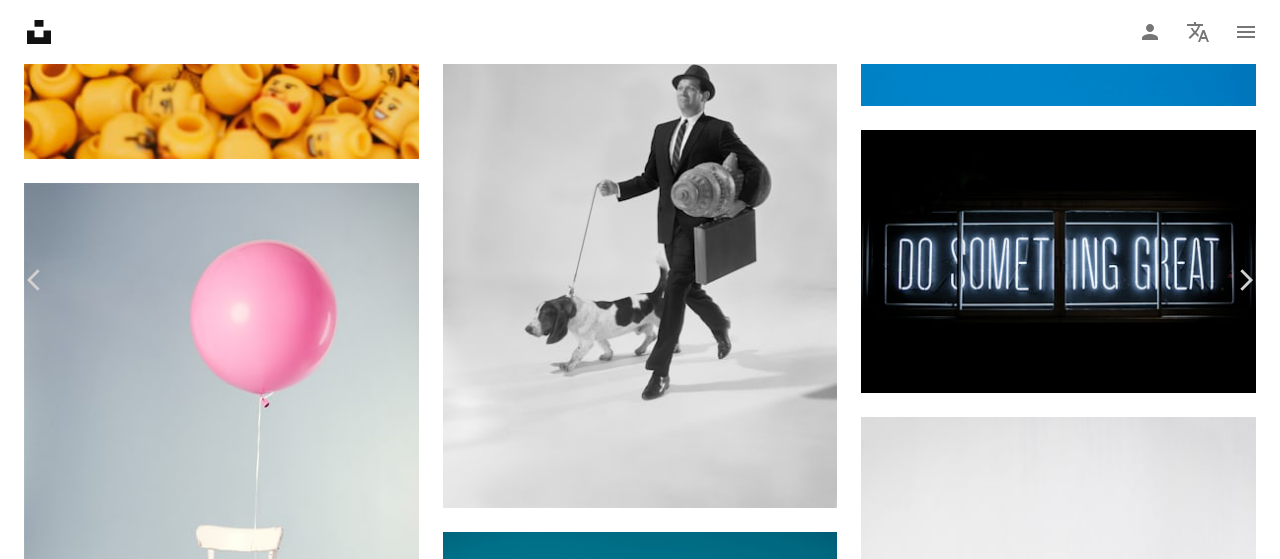 click at bounding box center (633, 2969) 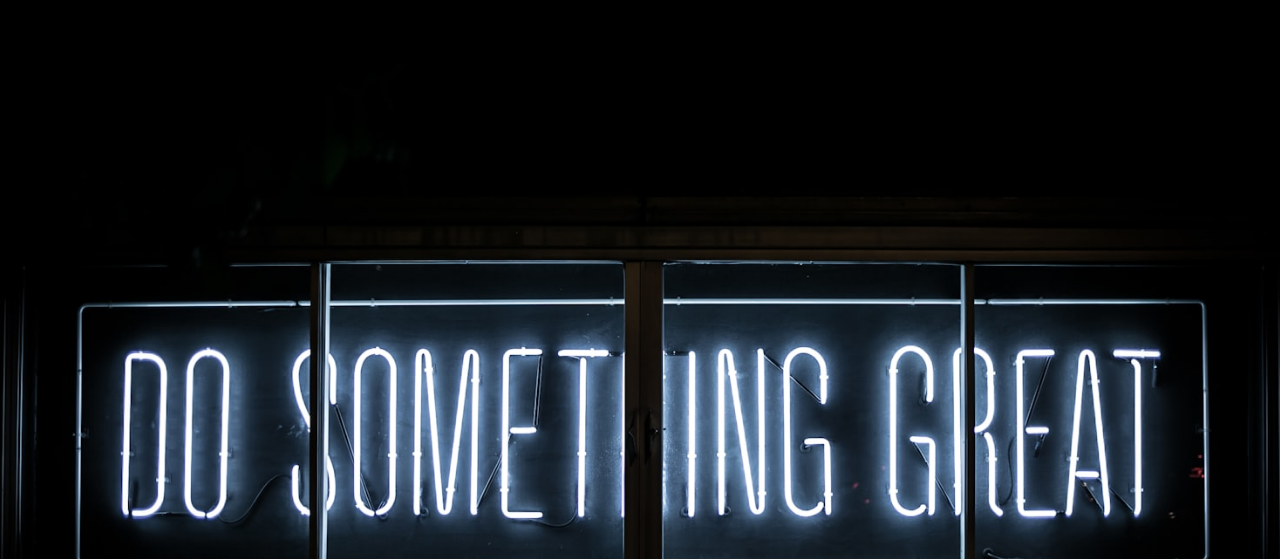 click at bounding box center (640, 426) 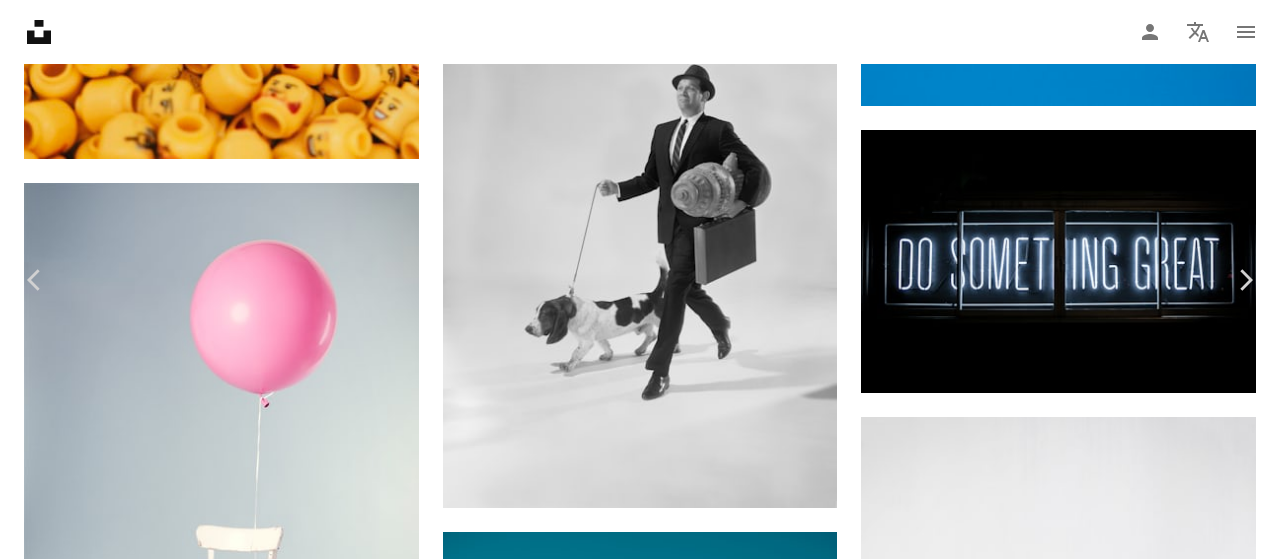 click at bounding box center [633, 2969] 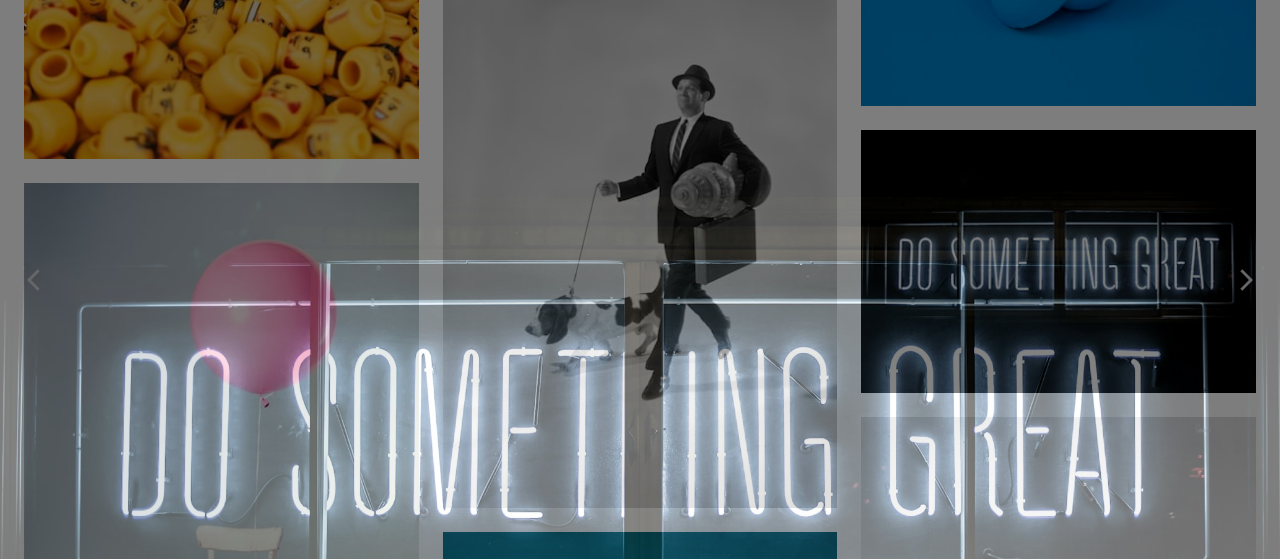 scroll, scrollTop: 137, scrollLeft: 0, axis: vertical 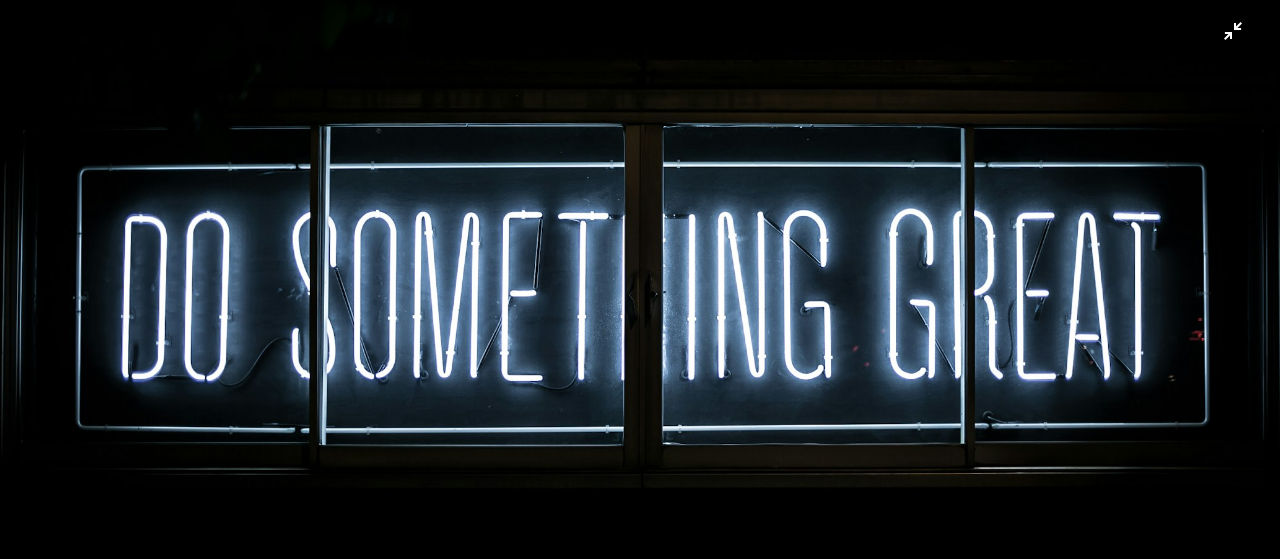 type 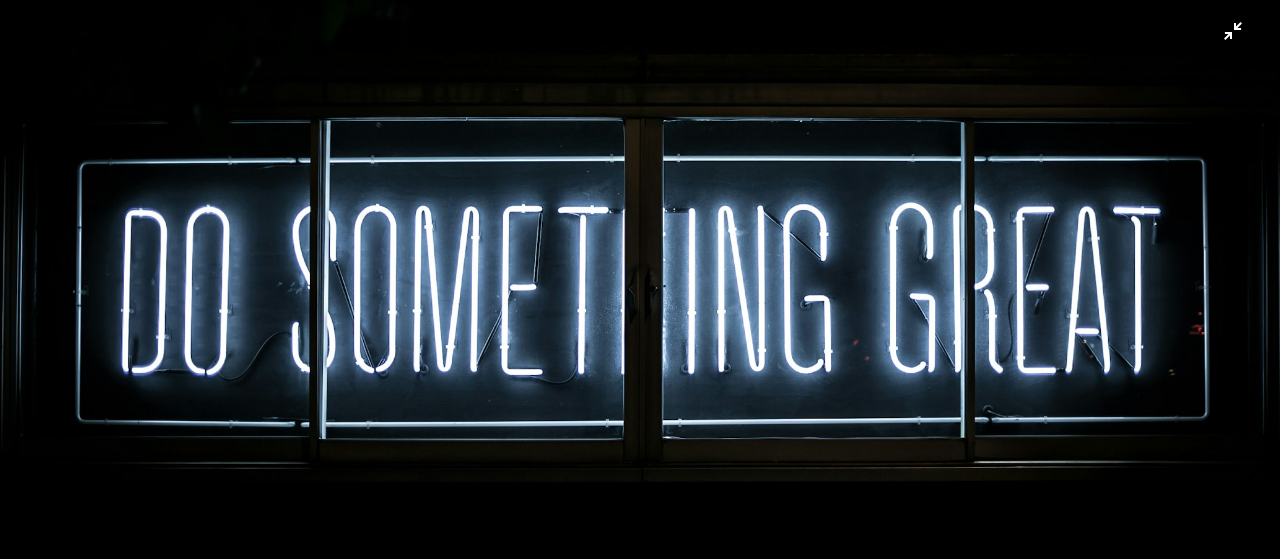 scroll, scrollTop: 144, scrollLeft: 0, axis: vertical 